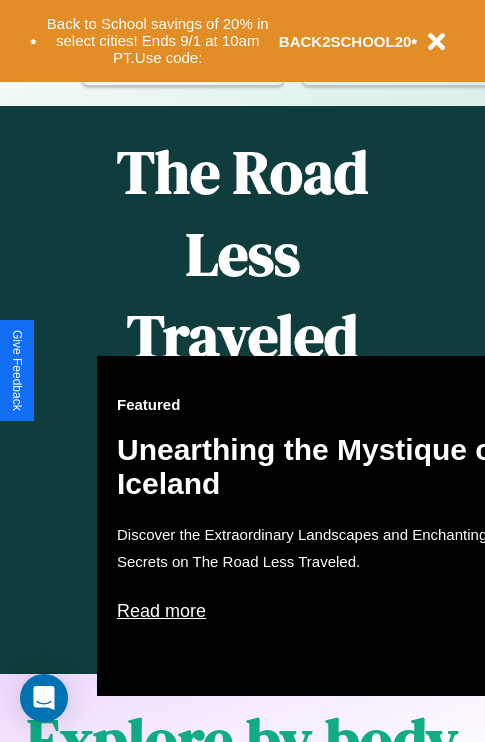 scroll, scrollTop: 0, scrollLeft: 0, axis: both 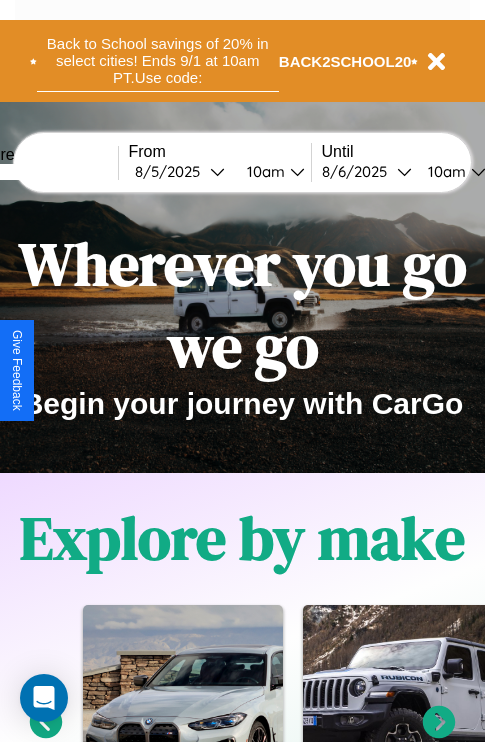 click on "Back to School savings of 20% in select cities! Ends 9/1 at 10am PT.  Use code:" at bounding box center (158, 61) 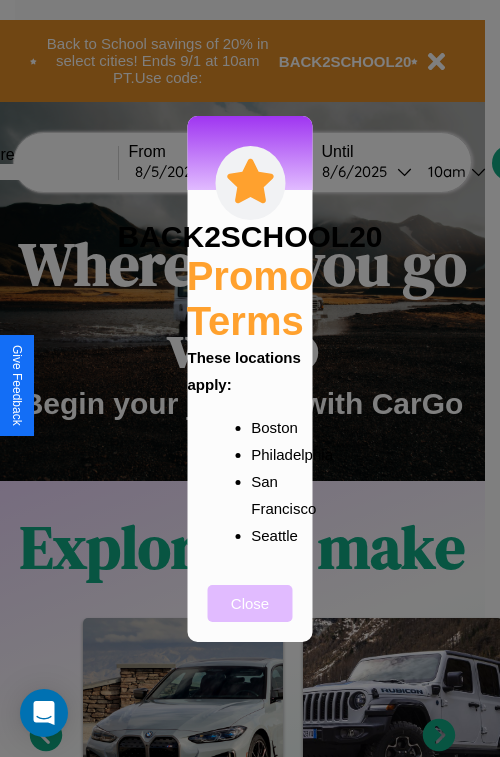 click on "Close" at bounding box center [250, 603] 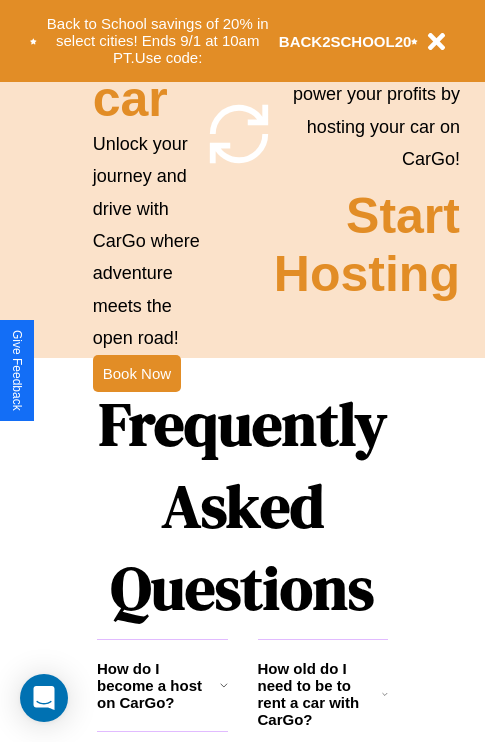 scroll, scrollTop: 1947, scrollLeft: 0, axis: vertical 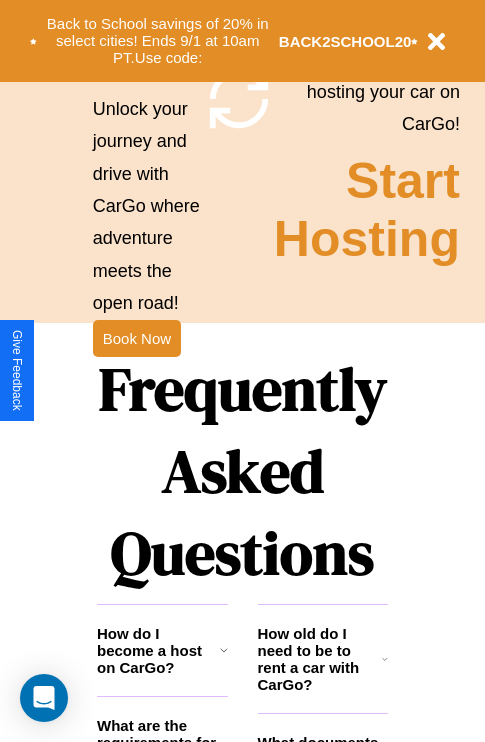 click on "Frequently Asked Questions" at bounding box center (242, 471) 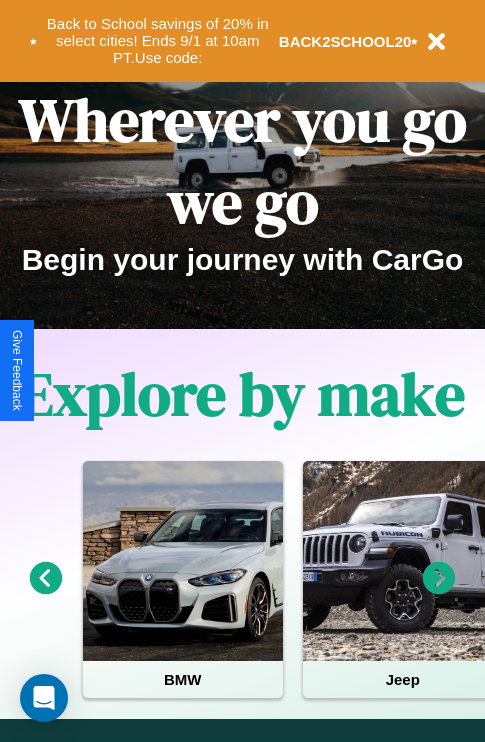 scroll, scrollTop: 0, scrollLeft: 0, axis: both 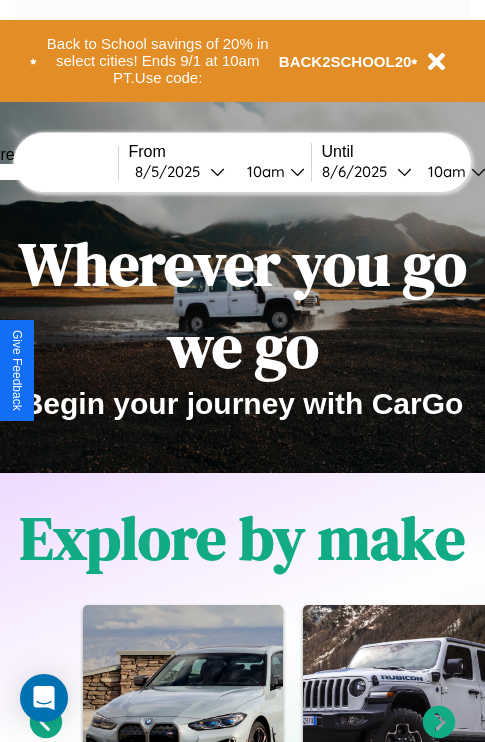 click at bounding box center [43, 172] 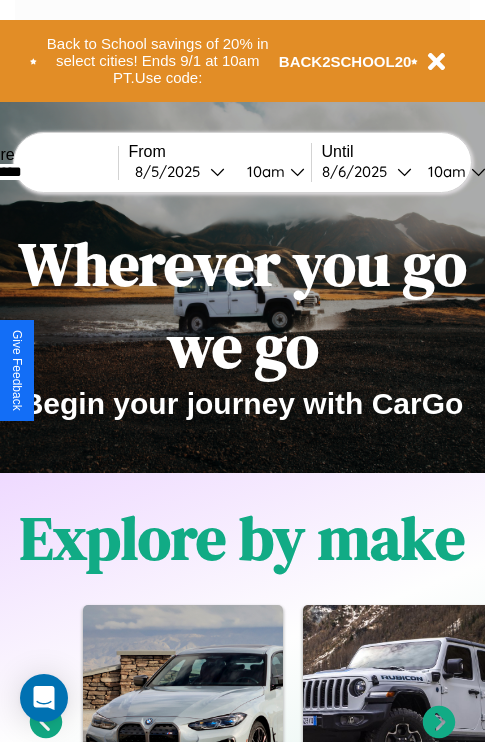 type on "*********" 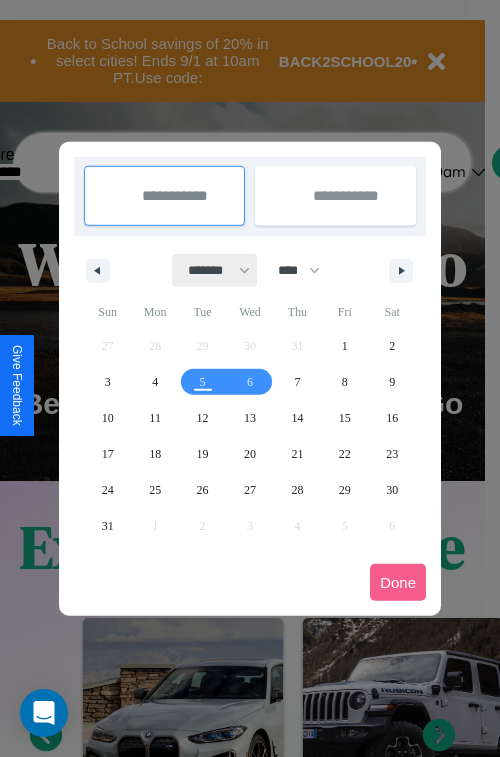 click on "******* ******** ***** ***** *** **** **** ****** ********* ******* ******** ********" at bounding box center (215, 270) 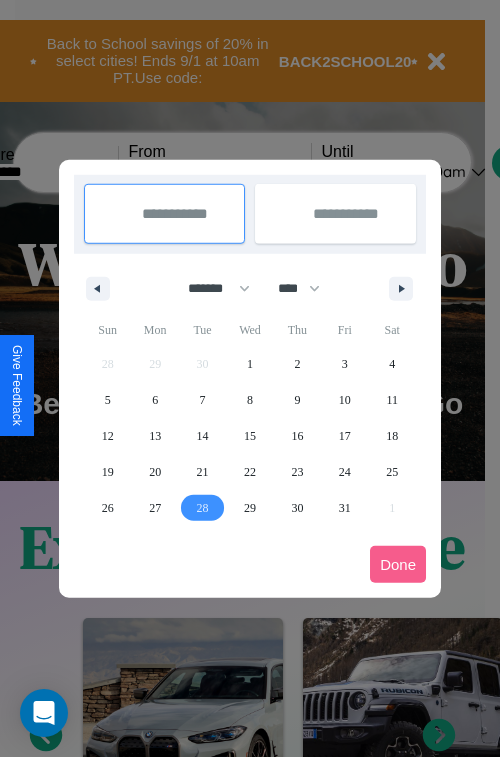 click on "28" at bounding box center (203, 508) 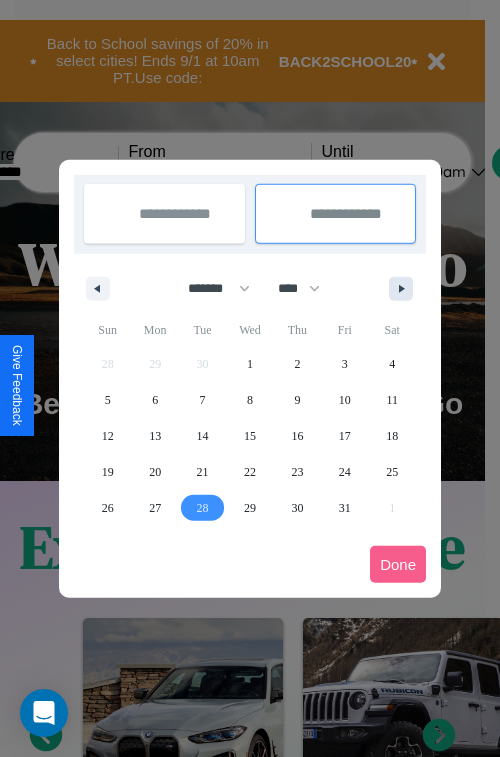 click at bounding box center (405, 289) 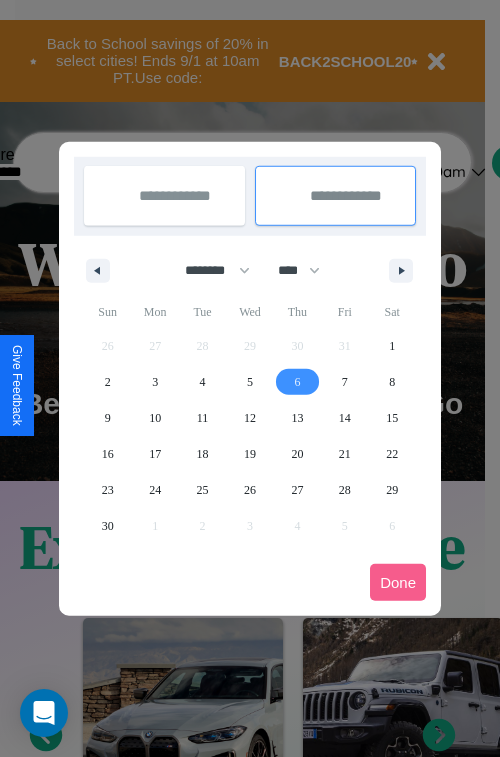 click on "6" at bounding box center (297, 382) 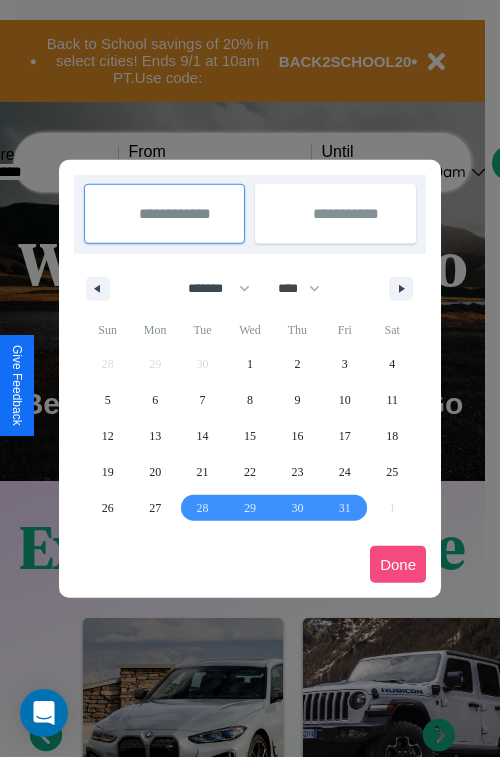 click on "Done" at bounding box center [398, 564] 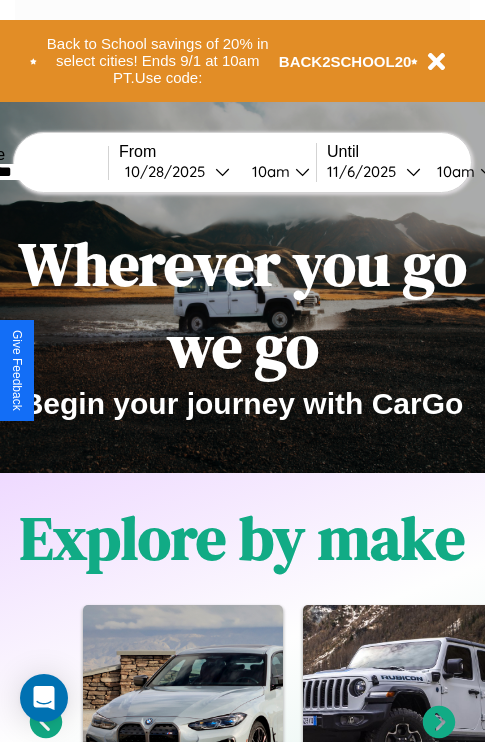 scroll, scrollTop: 0, scrollLeft: 77, axis: horizontal 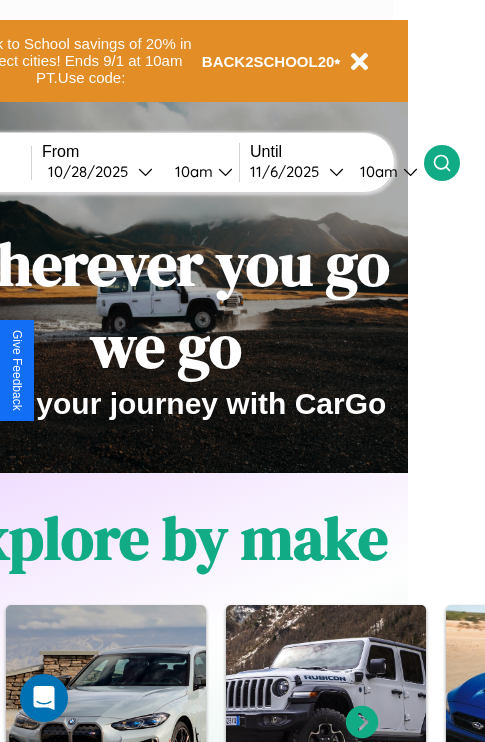 click 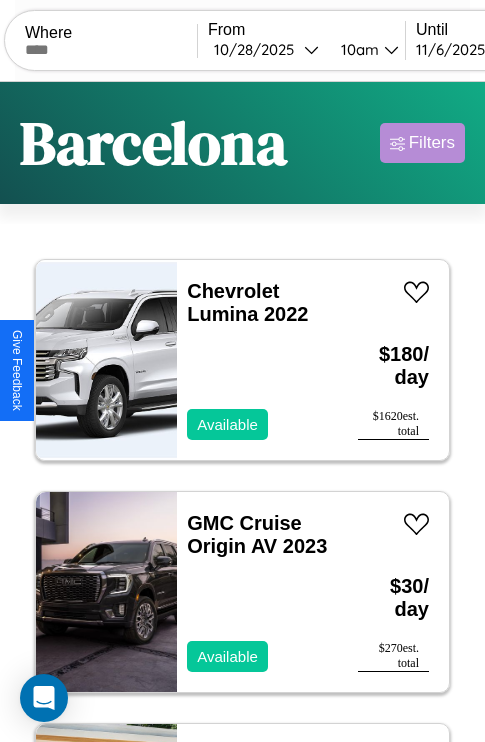 click on "Filters" at bounding box center [432, 143] 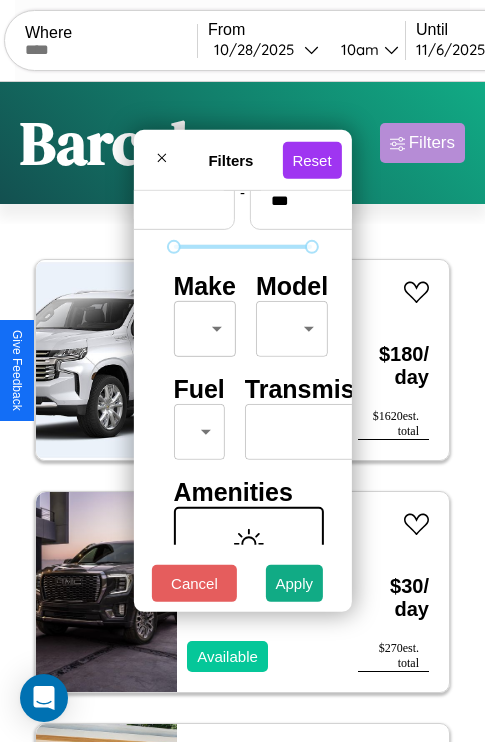 scroll, scrollTop: 162, scrollLeft: 0, axis: vertical 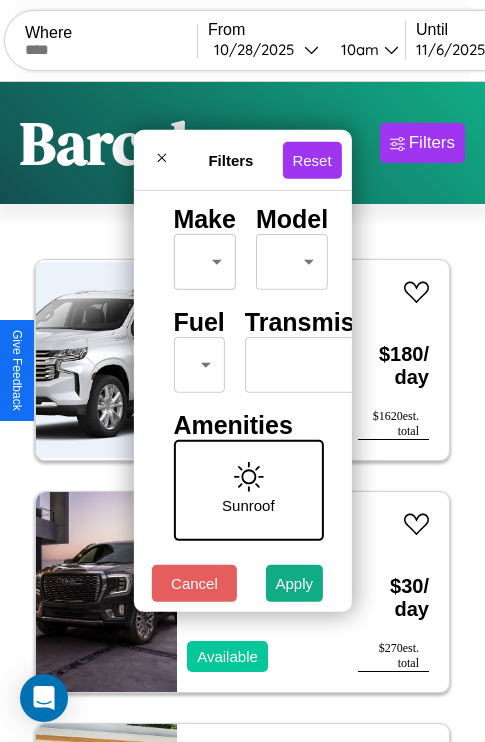 click on "CarGo Where From [DATE] [TIME] Until [DATE] [TIME] Become a Host Login Sign Up [CITY] Filters 33 cars in this area These cars can be picked up in this city. Chevrolet Lumina 2022 Available $ 180 / day $ 1620 est. total GMC Cruise Origin AV 2023 Available $ 30 / day $ 270 est. total Lincoln Navigator 2019 Unavailable $ 140 / day $ 1260 est. total Lincoln MKZ 2016 Available $ 100 / day $ 900 est. total Fiat 500X 2024 Available $ 40 / day $ 360 est. total Maserati Ghibli 2016 Available $ 130 / day $ 1170 est. total Audi A4 allroad 2019 Available $ 80 / day $ 720 est. total Subaru Standard 2021 Available $ 130 / day $ 1170 est. total Chrysler SALON 2017 Available $ 100 / day $ 900 est. total Lamborghini Huracan 2014 Available $ 90 / day $ 810 est. total Alfa Romeo Giulia (952) 2024 Available $ 190 / day $ 1710 est. total Toyota MR2 2018 Unavailable $ 210 / day $ 1890 est. total Kia Telluride 2016 Unavailable $ 170 / day" at bounding box center [242, 412] 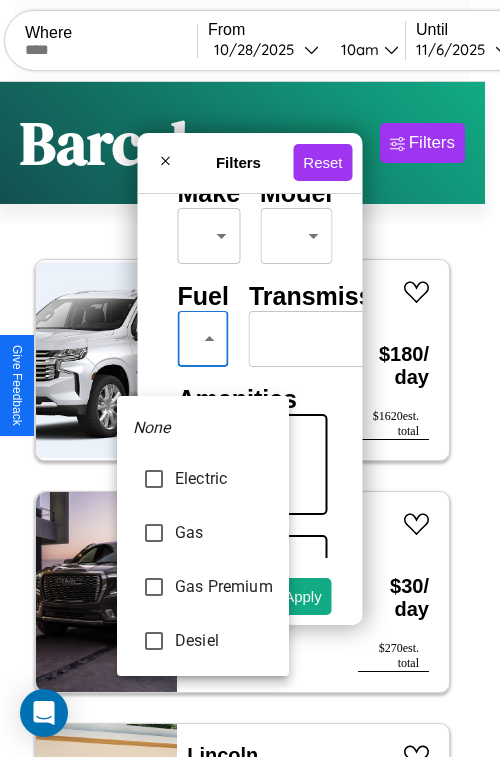 type on "***" 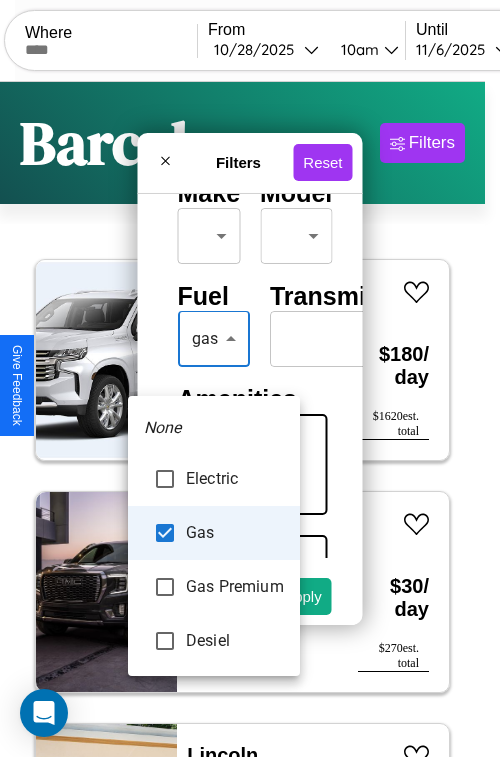 click at bounding box center [250, 378] 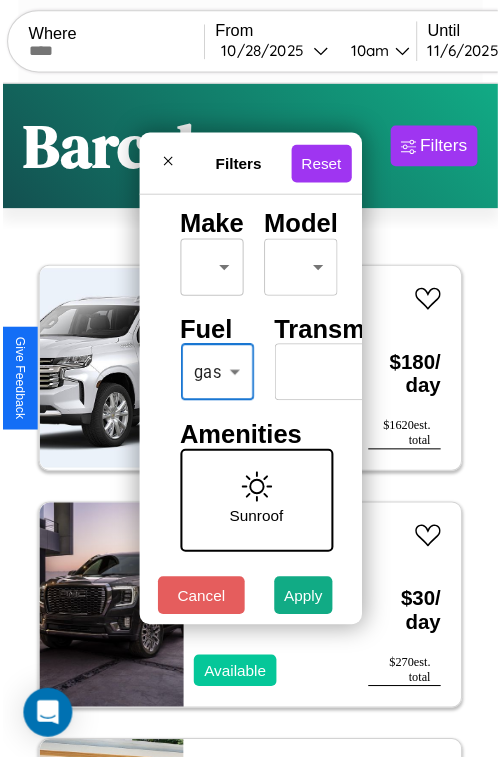 scroll, scrollTop: 59, scrollLeft: 0, axis: vertical 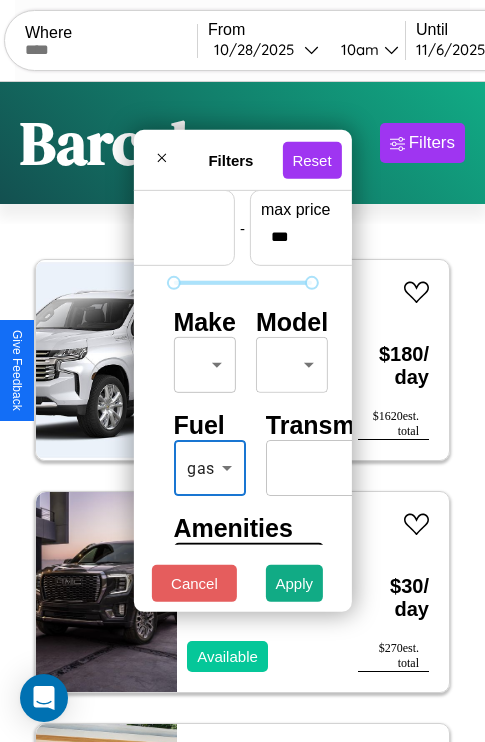 click on "CarGo Where From [DATE] [TIME] Until [DATE] [TIME] Become a Host Login Sign Up [CITY] Filters 33 cars in this area These cars can be picked up in this city. Chevrolet Lumina 2022 Available $ 180 / day $ 1620 est. total GMC Cruise Origin AV 2023 Available $ 30 / day $ 270 est. total Lincoln Navigator 2019 Unavailable $ 140 / day $ 1260 est. total Lincoln MKZ 2016 Available $ 100 / day $ 900 est. total Fiat 500X 2024 Available $ 40 / day $ 360 est. total Maserati Ghibli 2016 Available $ 130 / day $ 1170 est. total Audi A4 allroad 2019 Available $ 80 / day $ 720 est. total Subaru Standard 2021 Available $ 130 / day $ 1170 est. total Chrysler SALON 2017 Available $ 100 / day $ 900 est. total Lamborghini Huracan 2014 Available $ 90 / day $ 810 est. total Alfa Romeo Giulia (952) 2024 Available $ 190 / day $ 1710 est. total Toyota MR2 2018 Unavailable $ 210 / day $ 1890 est. total Kia Telluride 2016 Unavailable $ 170 / day" at bounding box center [242, 412] 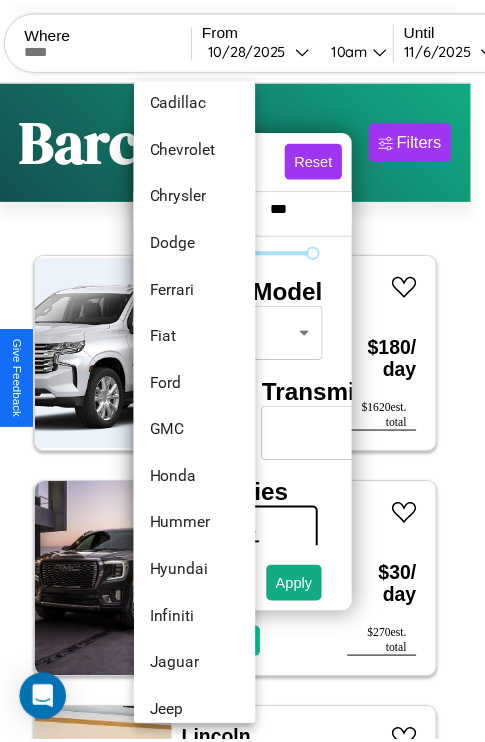 scroll, scrollTop: 806, scrollLeft: 0, axis: vertical 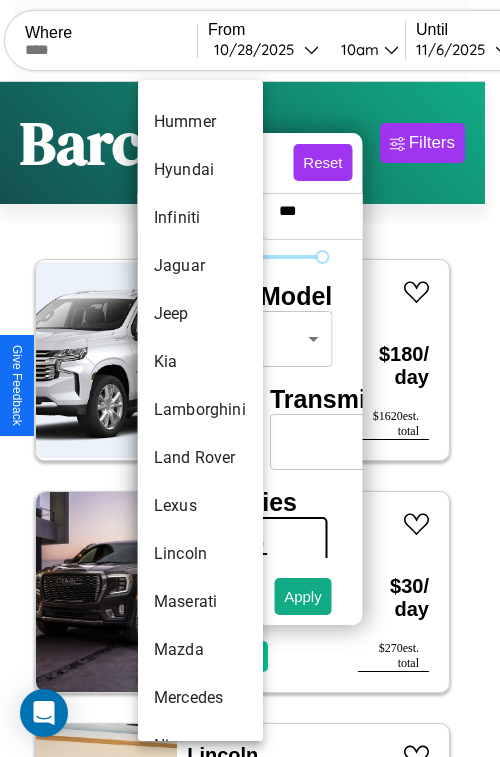 click on "Lamborghini" at bounding box center (200, 410) 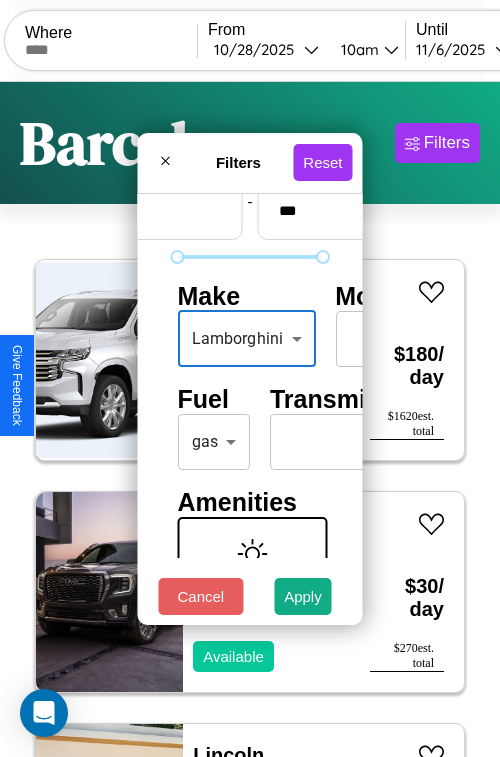 type on "**********" 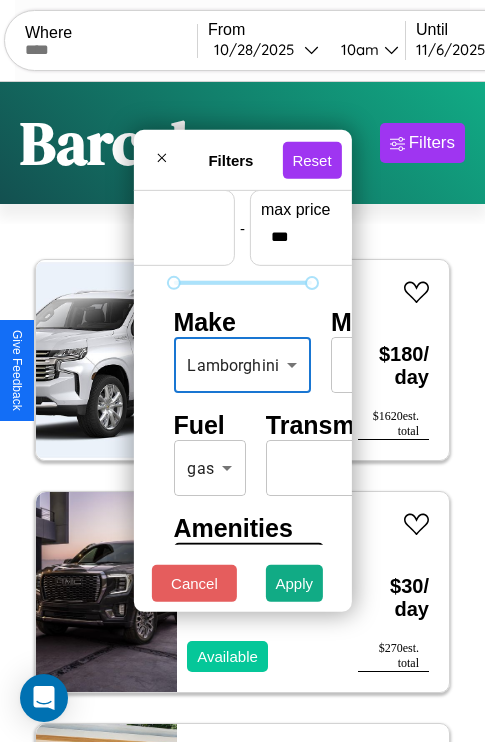 scroll, scrollTop: 59, scrollLeft: 59, axis: both 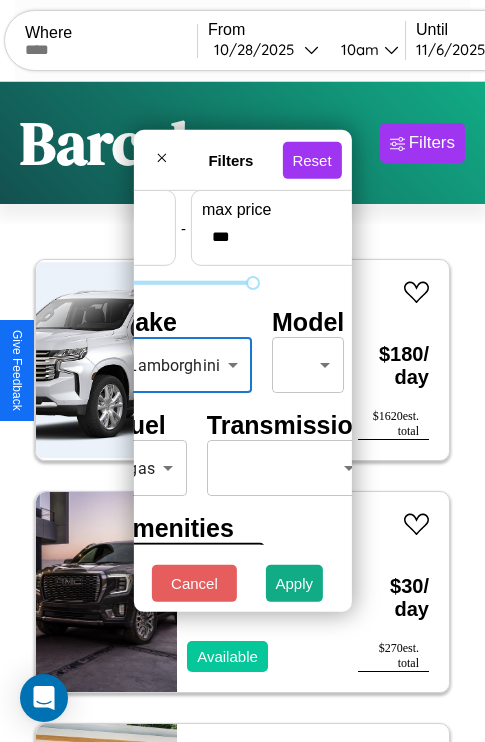 click on "CarGo Where From [DATE] [TIME] Until [DATE] [TIME] Become a Host Login Sign Up [CITY] Filters 33 cars in this area These cars can be picked up in this city. Chevrolet Lumina 2022 Available $ 180 / day $ 1620 est. total GMC Cruise Origin AV 2023 Available $ 30 / day $ 270 est. total Lincoln Navigator 2019 Unavailable $ 140 / day $ 1260 est. total Lincoln MKZ 2016 Available $ 100 / day $ 900 est. total Fiat 500X 2024 Available $ 40 / day $ 360 est. total Maserati Ghibli 2016 Available $ 130 / day $ 1170 est. total Audi A4 allroad 2019 Available $ 80 / day $ 720 est. total Subaru Standard 2021 Available $ 130 / day $ 1170 est. total Chrysler SALON 2017 Available $ 100 / day $ 900 est. total Lamborghini Huracan 2014 Available $ 90 / day $ 810 est. total Alfa Romeo Giulia (952) 2024 Available $ 190 / day $ 1710 est. total Toyota MR2 2018 Unavailable $ 210 / day $ 1890 est. total Kia Telluride 2016 Unavailable $ 170 / day" at bounding box center [242, 412] 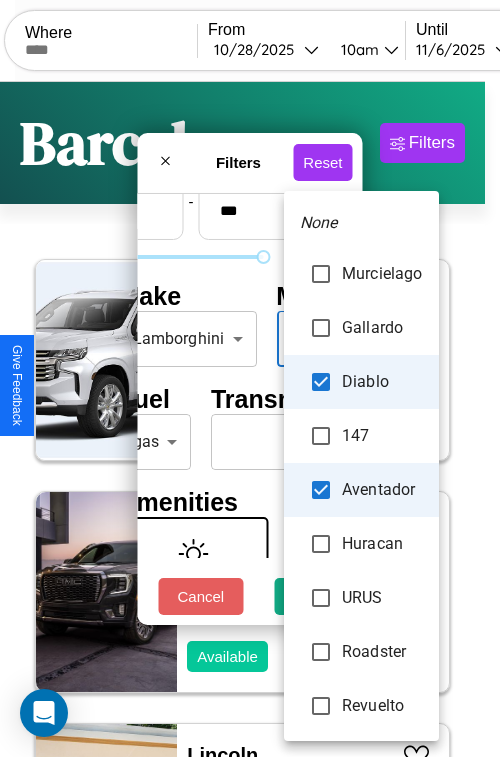 type on "**********" 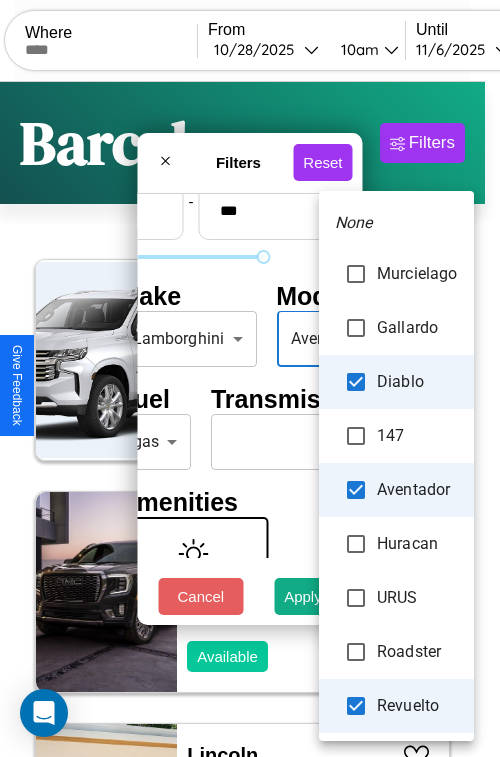click at bounding box center (250, 378) 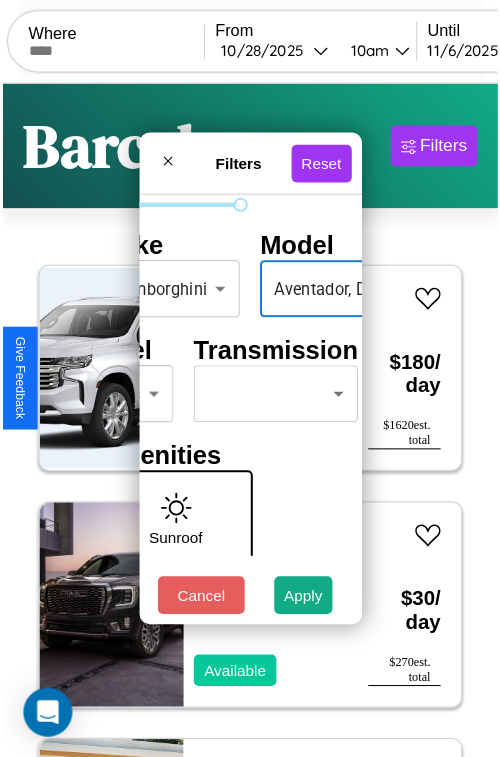 scroll, scrollTop: 162, scrollLeft: 84, axis: both 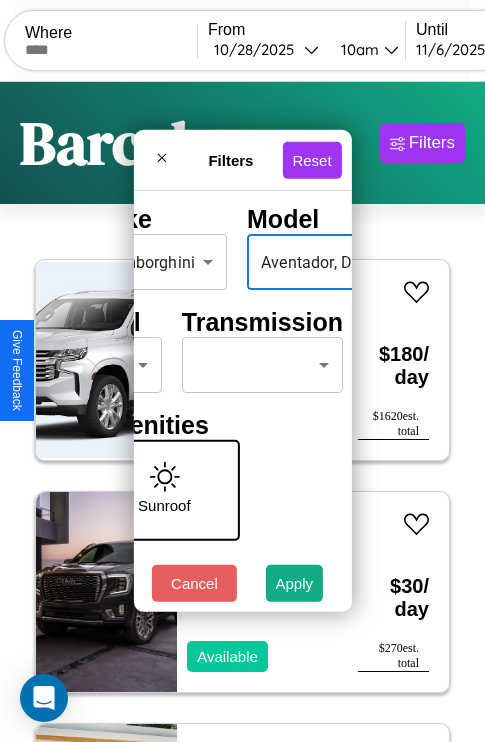 click on "CarGo Where From [DATE] [TIME] Until [DATE] [TIME] Become a Host Login Sign Up [CITY] Filters 33 cars in this area These cars can be picked up in this city. Chevrolet Lumina 2022 Available $ 180 / day $ 1620 est. total GMC Cruise Origin AV 2023 Available $ 30 / day $ 270 est. total Lincoln Navigator 2019 Unavailable $ 140 / day $ 1260 est. total Lincoln MKZ 2016 Available $ 100 / day $ 900 est. total Fiat 500X 2024 Available $ 40 / day $ 360 est. total Maserati Ghibli 2016 Available $ 130 / day $ 1170 est. total Audi A4 allroad 2019 Available $ 80 / day $ 720 est. total Subaru Standard 2021 Available $ 130 / day $ 1170 est. total Chrysler SALON 2017 Available $ 100 / day $ 900 est. total Lamborghini Huracan 2014 Available $ 90 / day $ 810 est. total Alfa Romeo Giulia (952) 2024 Available $ 190 / day $ 1710 est. total Toyota MR2 2018 Unavailable $ 210 / day $ 1890 est. total Kia Telluride 2016 Unavailable $ 170 / day" at bounding box center (242, 412) 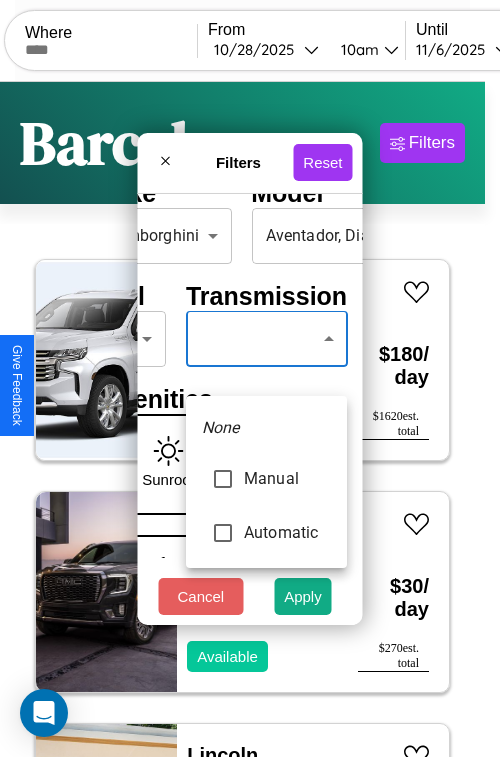 type on "*********" 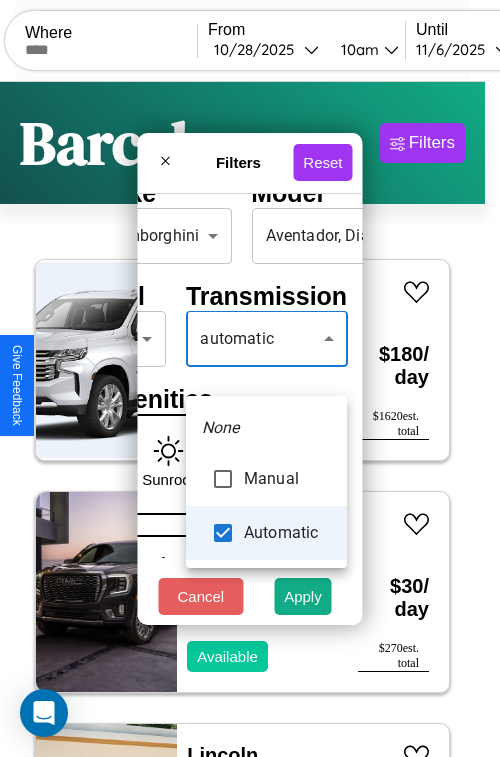 click at bounding box center [250, 378] 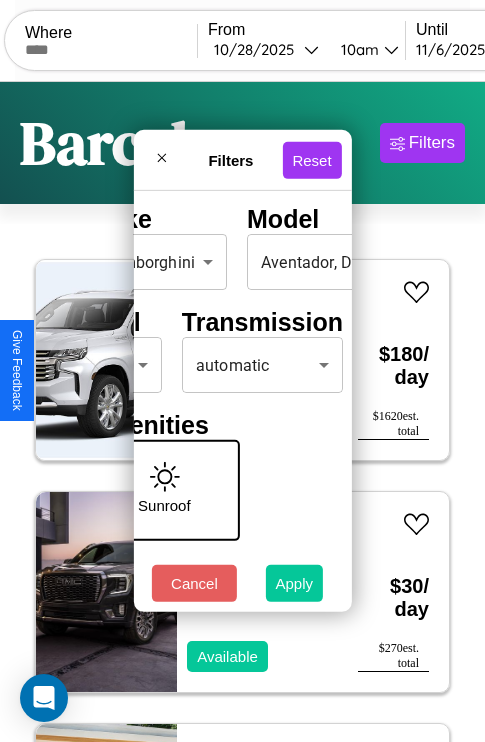 click on "Apply" at bounding box center [295, 583] 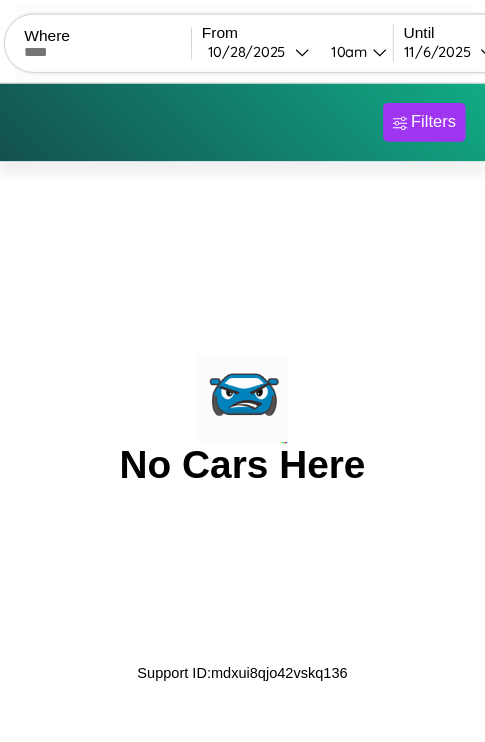 scroll, scrollTop: 0, scrollLeft: 0, axis: both 